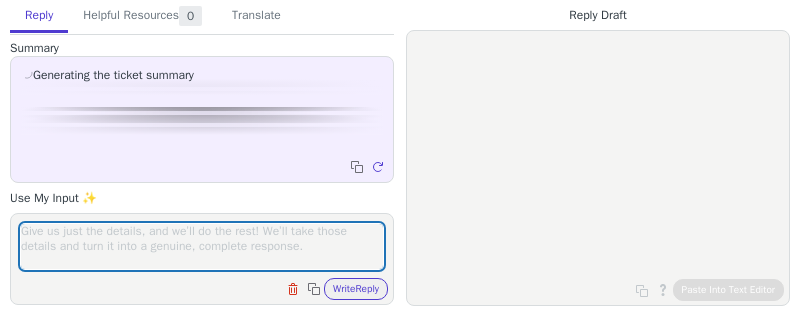 scroll, scrollTop: 0, scrollLeft: 0, axis: both 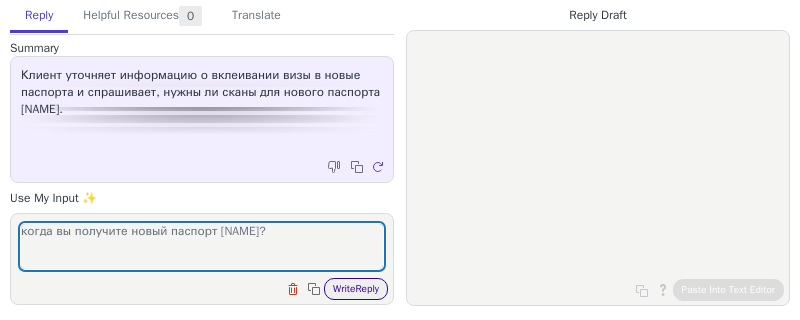 type on "когда вы получите новый паспорт [NAME]?" 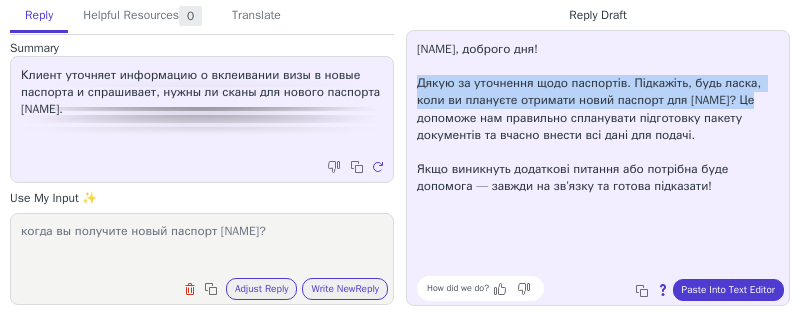 drag, startPoint x: 768, startPoint y: 99, endPoint x: 410, endPoint y: 82, distance: 358.4034 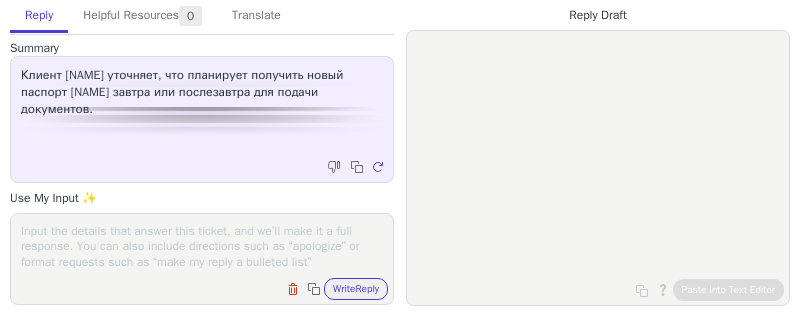 scroll, scrollTop: 0, scrollLeft: 0, axis: both 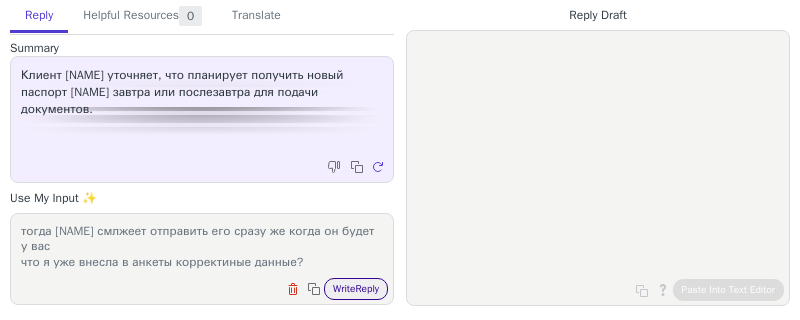 type on "отлично
я поняла
тогда [NAME] смлжеет отправить его сразу же когда он будет у вас
что я уже внесла в анкеты корректиные данные?" 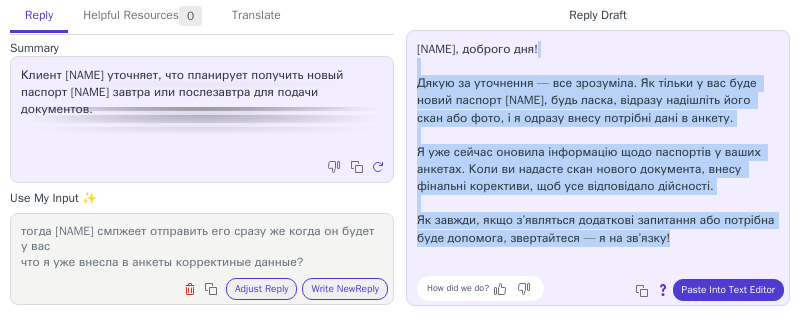 drag, startPoint x: 740, startPoint y: 234, endPoint x: 416, endPoint y: 74, distance: 361.35303 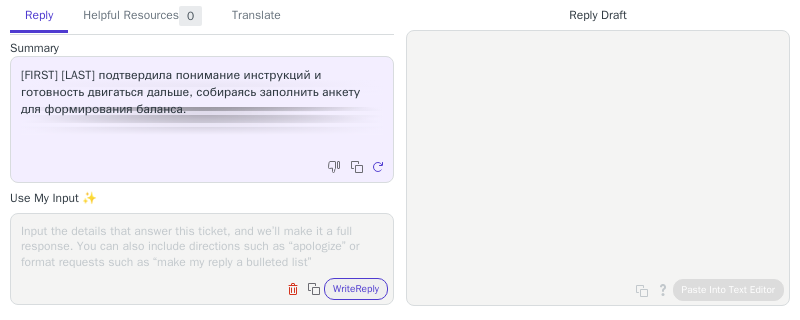 scroll, scrollTop: 0, scrollLeft: 0, axis: both 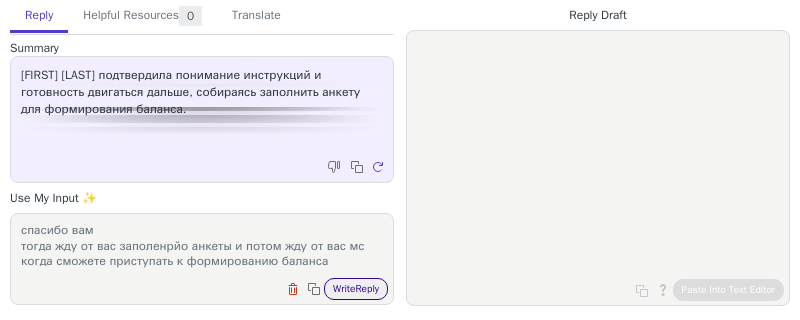 type on "отлично
спасибо вам
тогда жду от вас заполенрйо анкеты и потом жду от вас мс когда сможете приступать к формированию баланса" 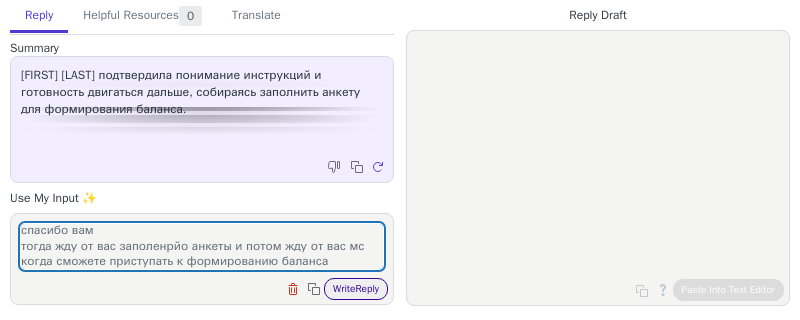 click on "Write  Reply" at bounding box center (356, 289) 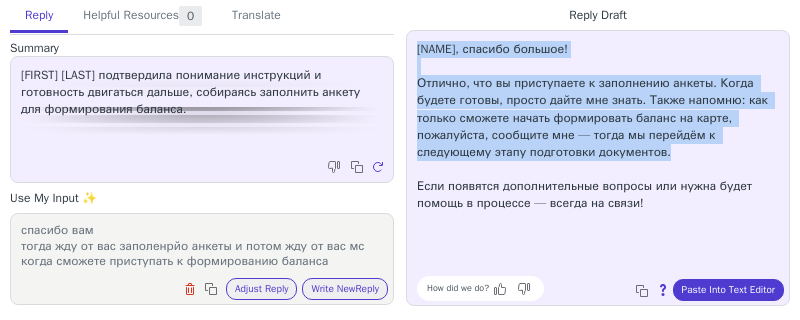 drag, startPoint x: 681, startPoint y: 158, endPoint x: 413, endPoint y: 32, distance: 296.14185 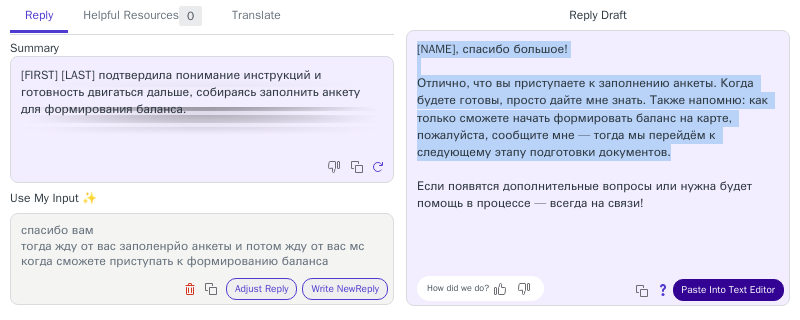 click on "Paste Into Text Editor" at bounding box center (728, 290) 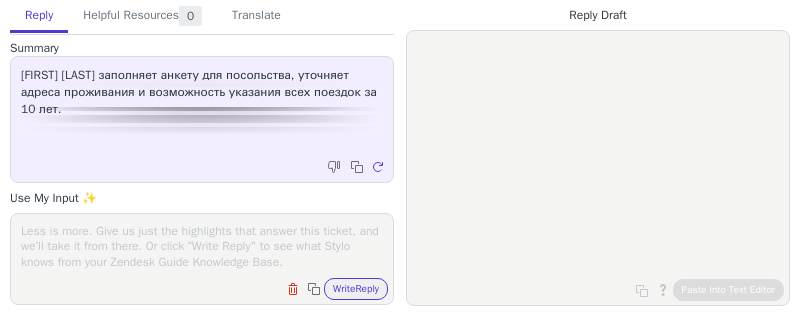 scroll, scrollTop: 0, scrollLeft: 0, axis: both 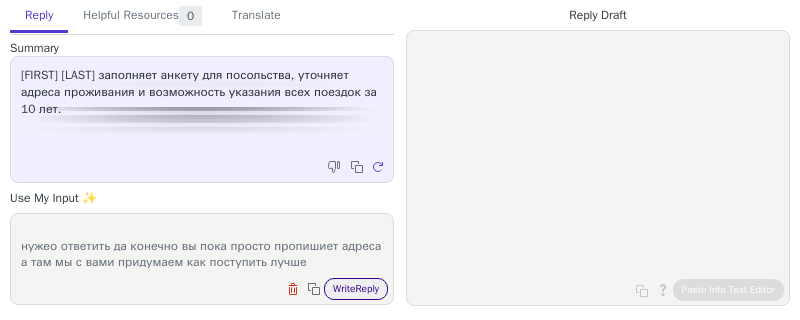 type on "Давайте я пропишу тогда в анкете адреса, а по документам поговорим позже, чтоб правильно все указать в анкете в посольство.
Поскольку договора аренды в [CITY] у меня нет, так как он закончился 🥲
нужео ответить да конечно вы пока просто пропишиет адреса а там мы с вами придумаем как поступить лучше" 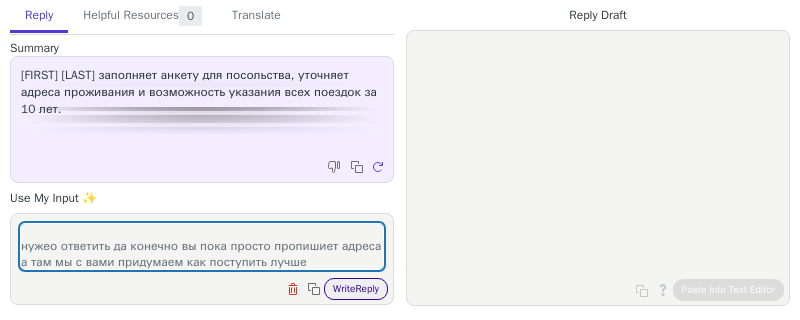 click on "Write  Reply" at bounding box center [356, 289] 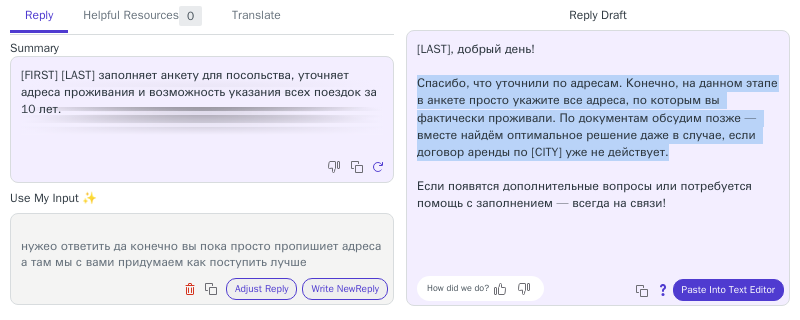drag, startPoint x: 701, startPoint y: 157, endPoint x: 418, endPoint y: 86, distance: 291.77045 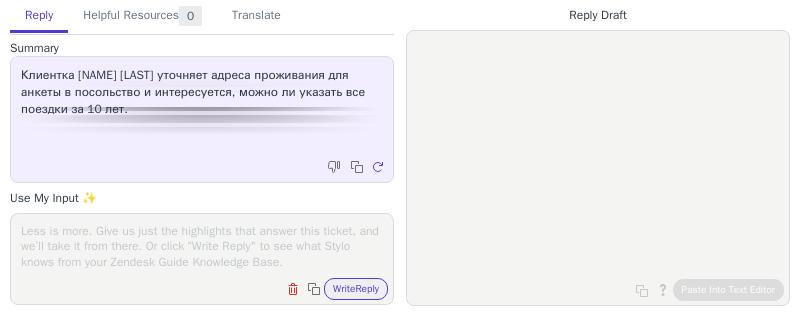 scroll, scrollTop: 0, scrollLeft: 0, axis: both 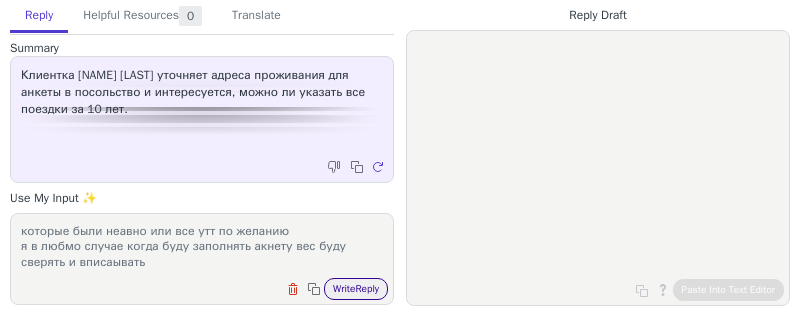 type on "Я також хотіла спитати, чи можу я прописати усі поїздки закордон за останні [YEARS] років, навіть ті, від яких є штамп у паспорті? Щоб повний перелік був просто
тут как вам удобно в можеет написать или пару поещдко которые были неавно или все утт по желанию
я в любмо случае когда буду заполнять акнету вес буду сверять и вписаывать" 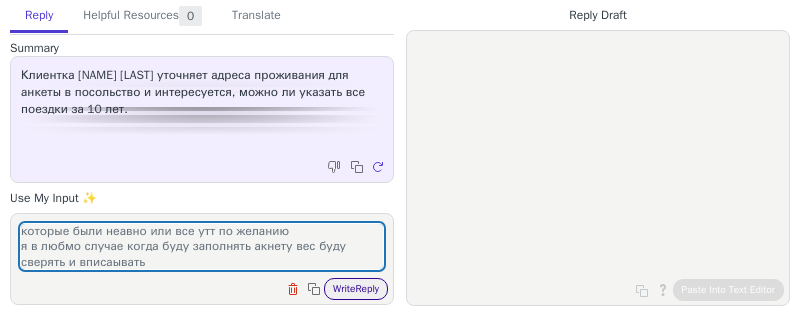 click on "Write  Reply" at bounding box center [356, 289] 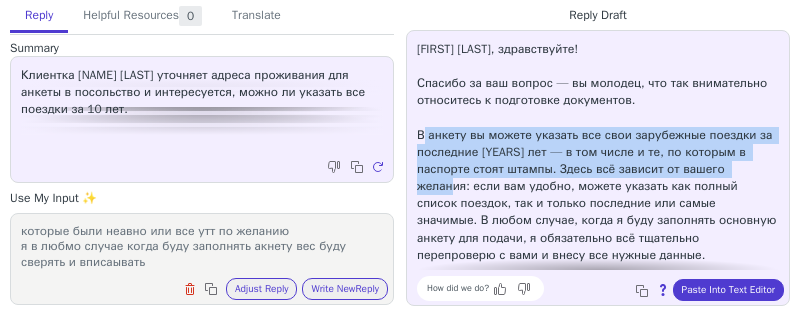 drag, startPoint x: 421, startPoint y: 131, endPoint x: 484, endPoint y: 179, distance: 79.20227 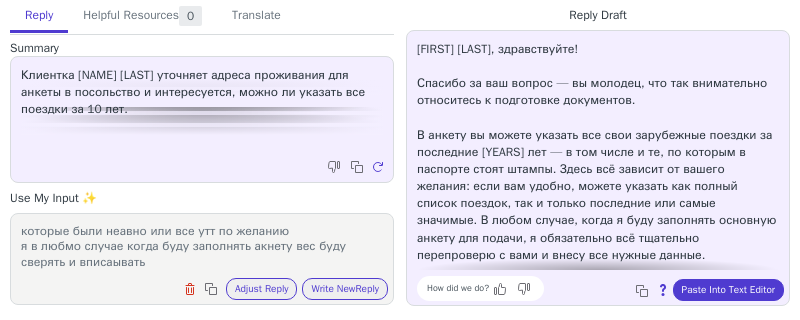 click on "[NAME], здравствуйте! Спасибо за ваш вопрос — вы молодец, что так внимательно относитесь к подготовке документов. В анкету вы можете указать все свои зарубежные поездки за последние [YEARS] лет — в том числе и те, по которым в паспорте стоят штампы. Здесь всё зависит от вашего желания: если вам удобно, можете указать как полный список поездок, так и только последние или самые значимые. В любом случае, когда я буду заполнять основную анкету для подачи, я обязательно всё тщательно перепроверю с вами и внесу все нужные данные." at bounding box center (598, 178) 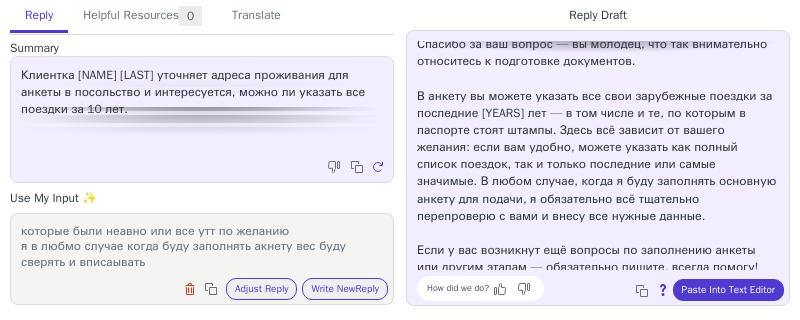 scroll, scrollTop: 45, scrollLeft: 0, axis: vertical 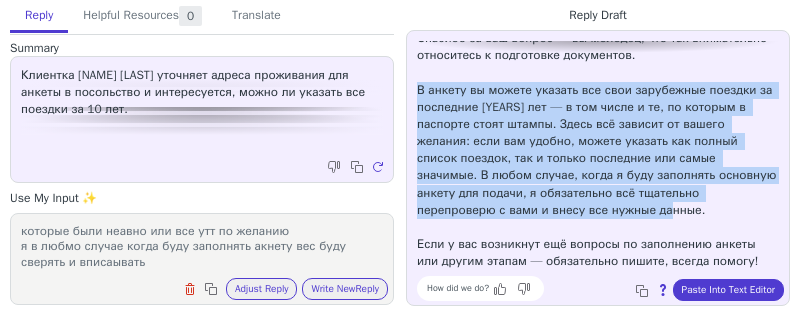 drag, startPoint x: 718, startPoint y: 212, endPoint x: 416, endPoint y: 86, distance: 327.2308 